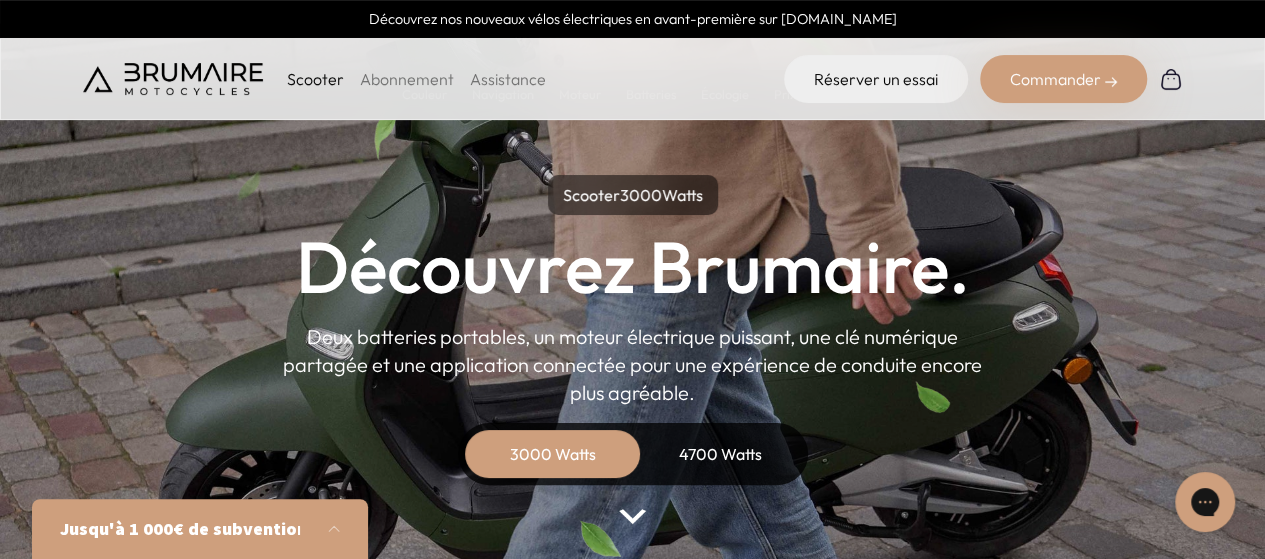scroll, scrollTop: 0, scrollLeft: 0, axis: both 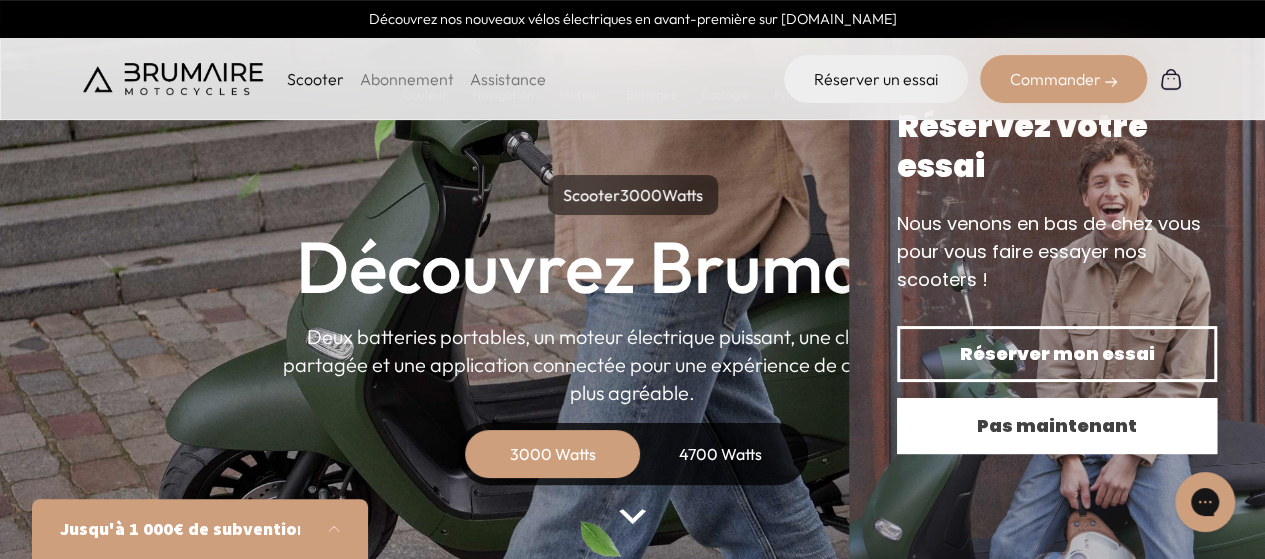 click on "Pas maintenant" at bounding box center [1057, 426] 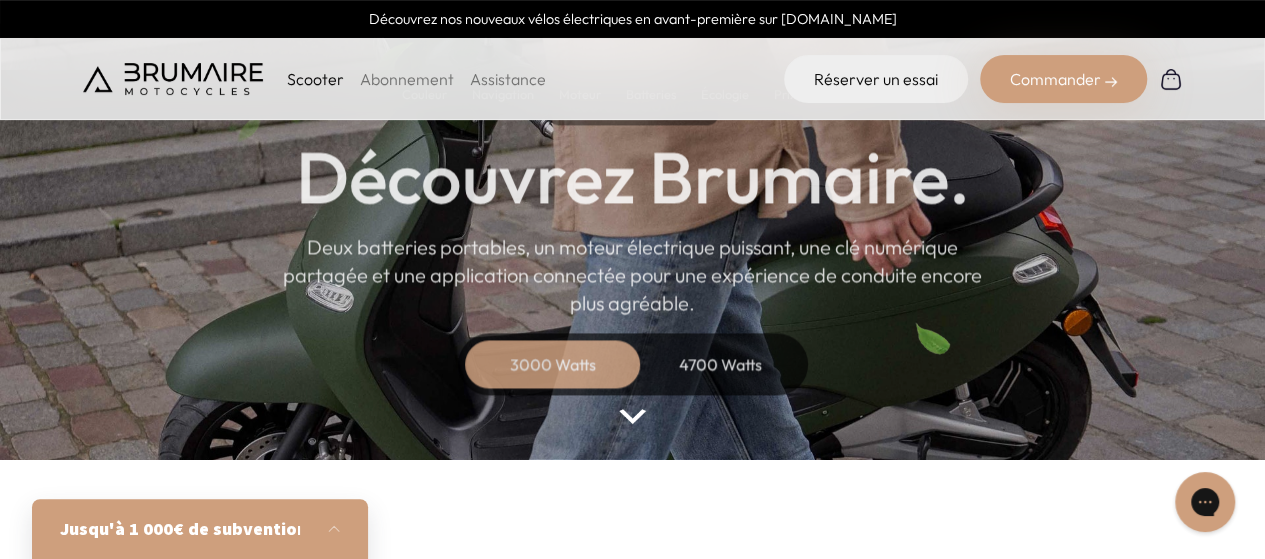 scroll, scrollTop: 200, scrollLeft: 0, axis: vertical 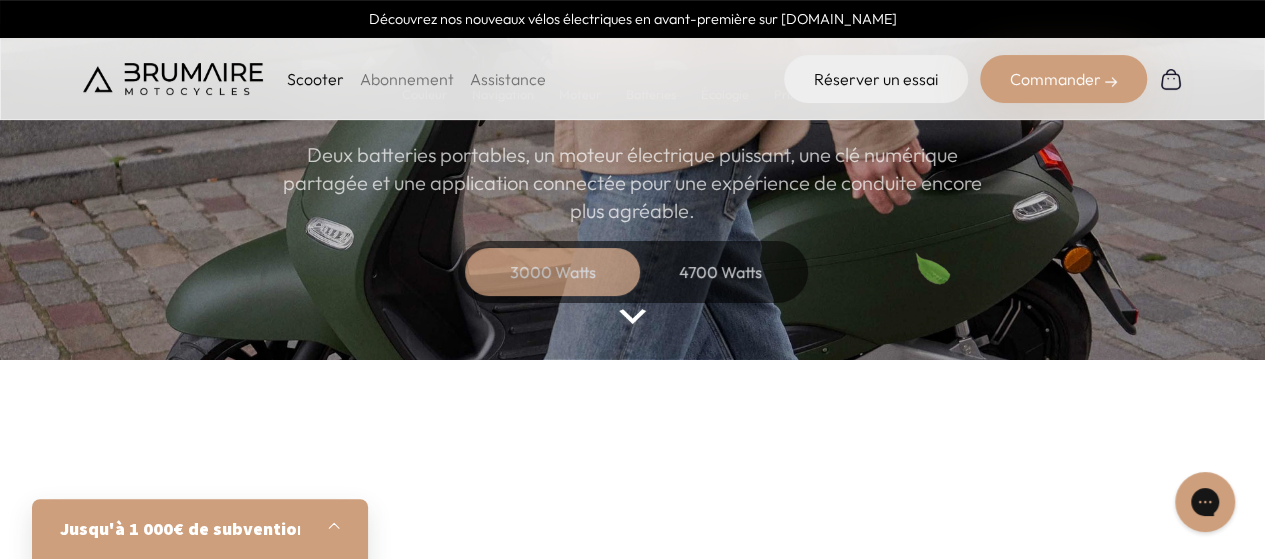 click at bounding box center [340, 529] 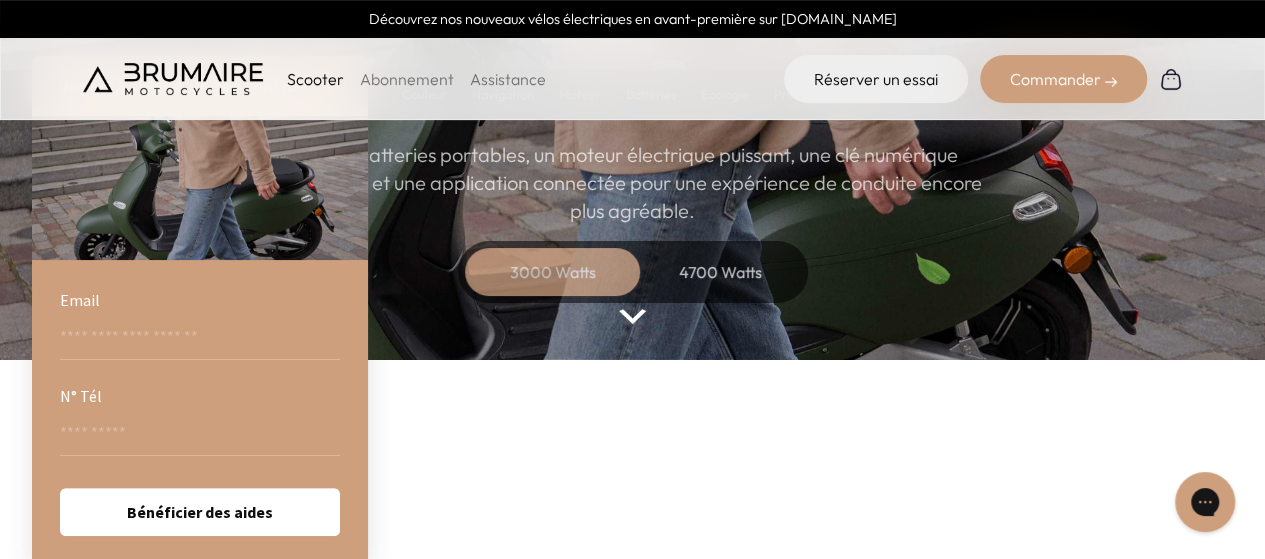 click at bounding box center [173, 79] 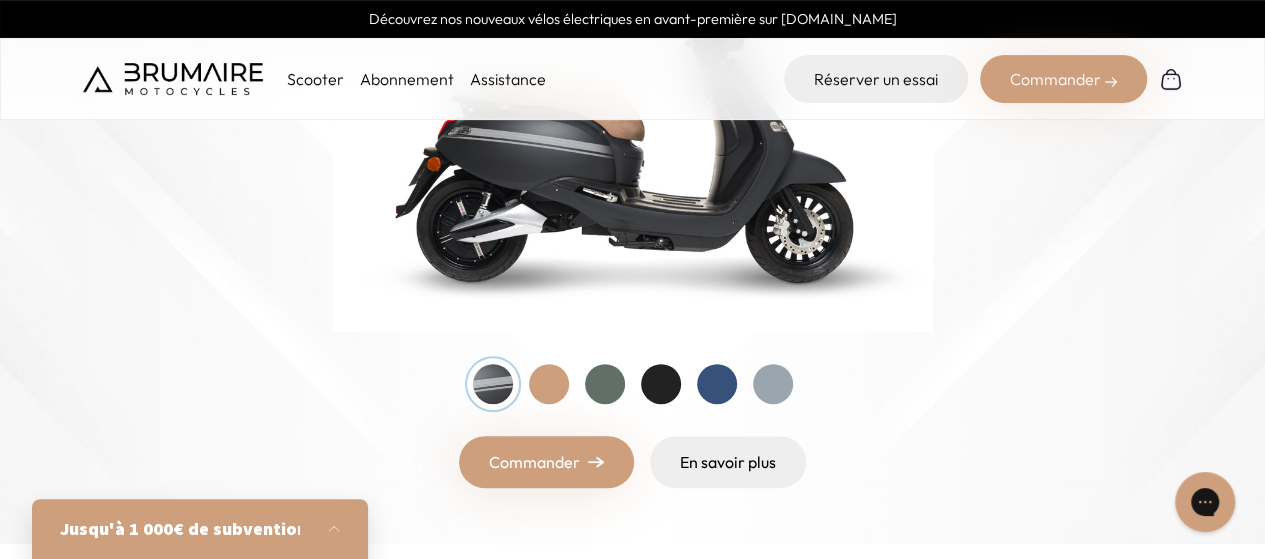 scroll, scrollTop: 300, scrollLeft: 0, axis: vertical 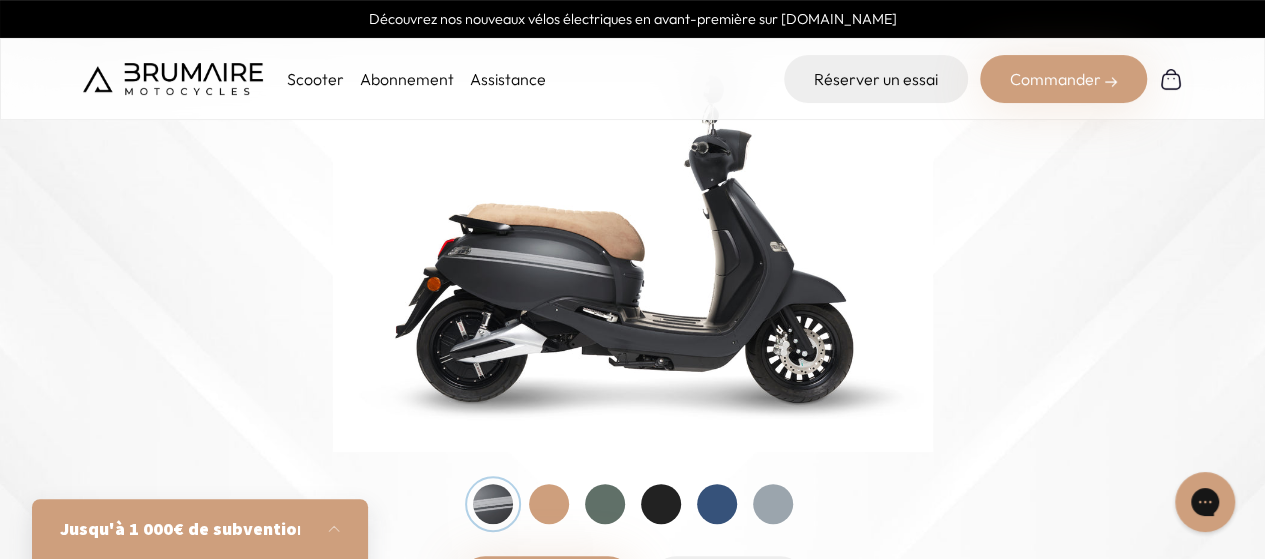 click at bounding box center (633, 504) 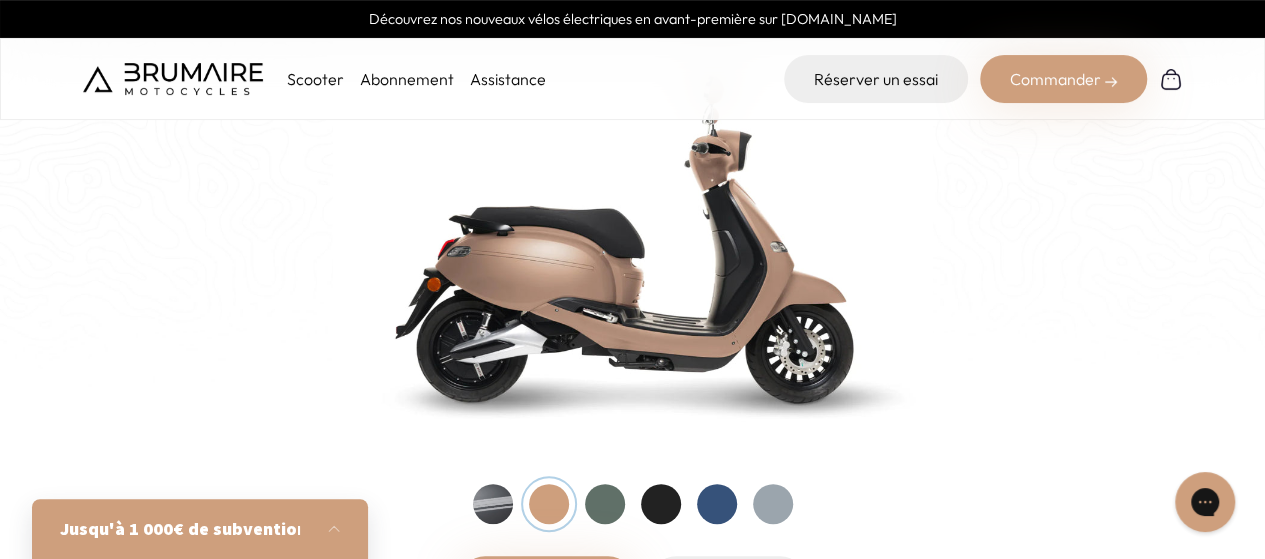 click at bounding box center (605, 504) 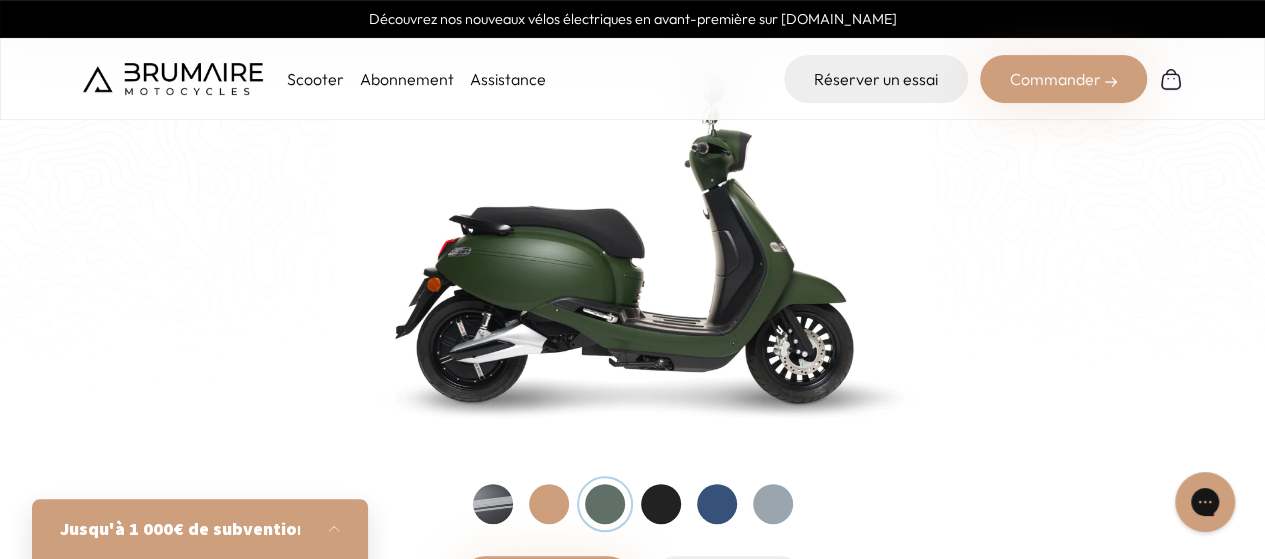 click at bounding box center [773, 504] 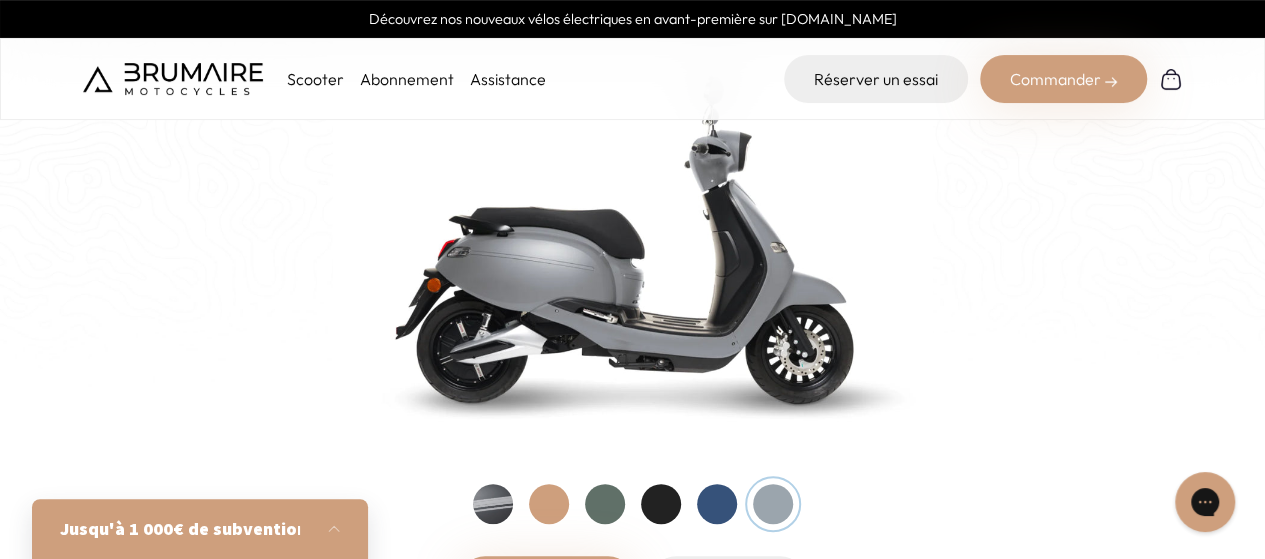click on "Scooter" at bounding box center [315, 79] 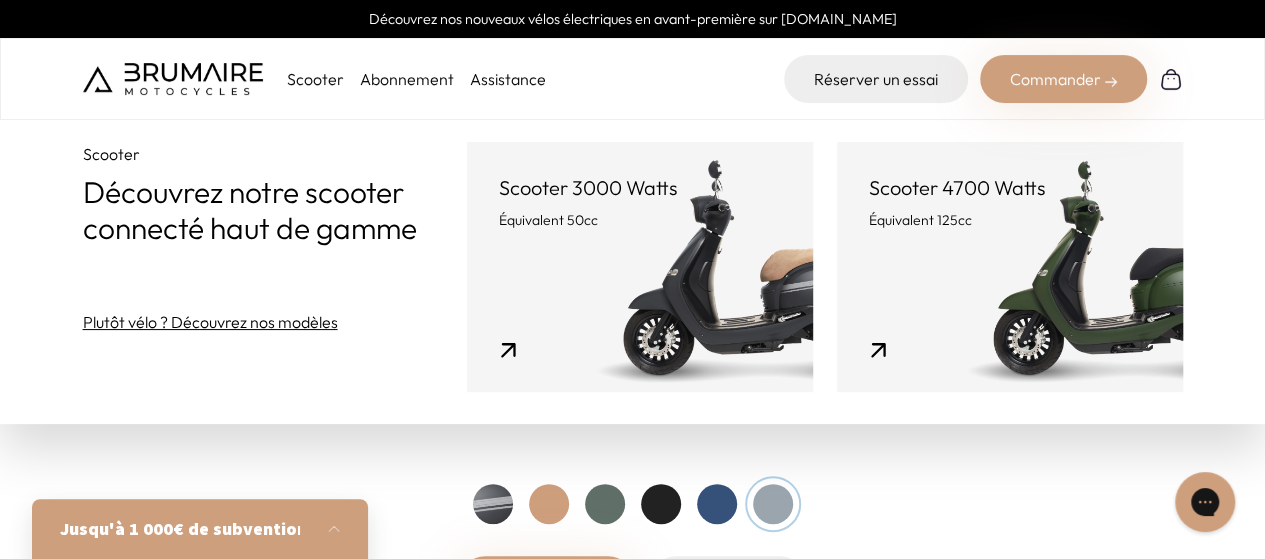 click on "Plutôt vélo ? Découvrez nos modèles" at bounding box center [210, 322] 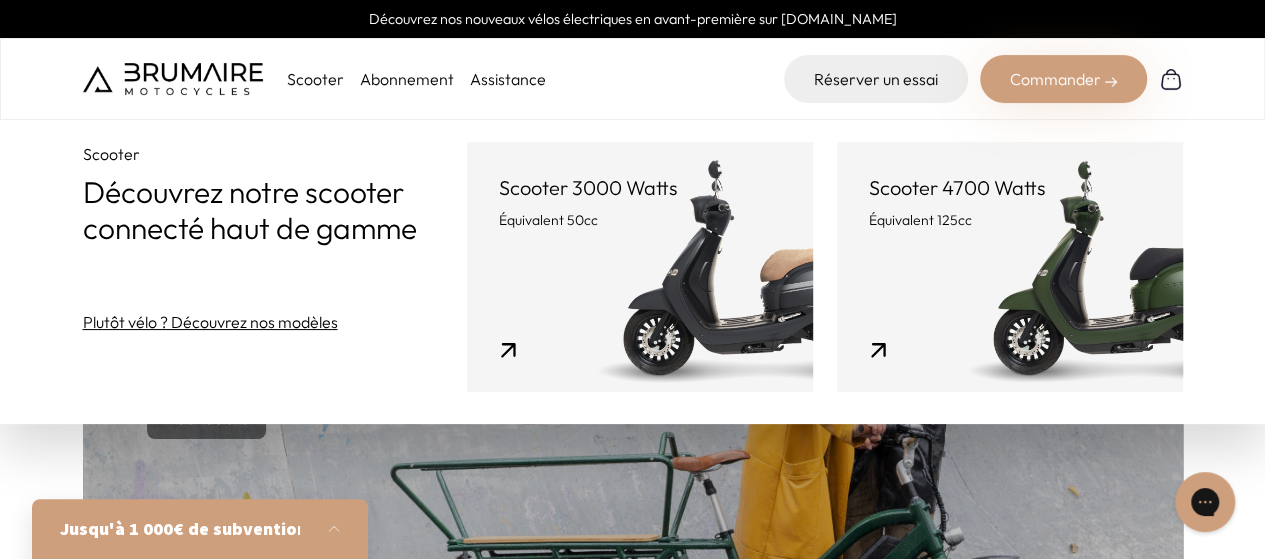 scroll, scrollTop: 900, scrollLeft: 0, axis: vertical 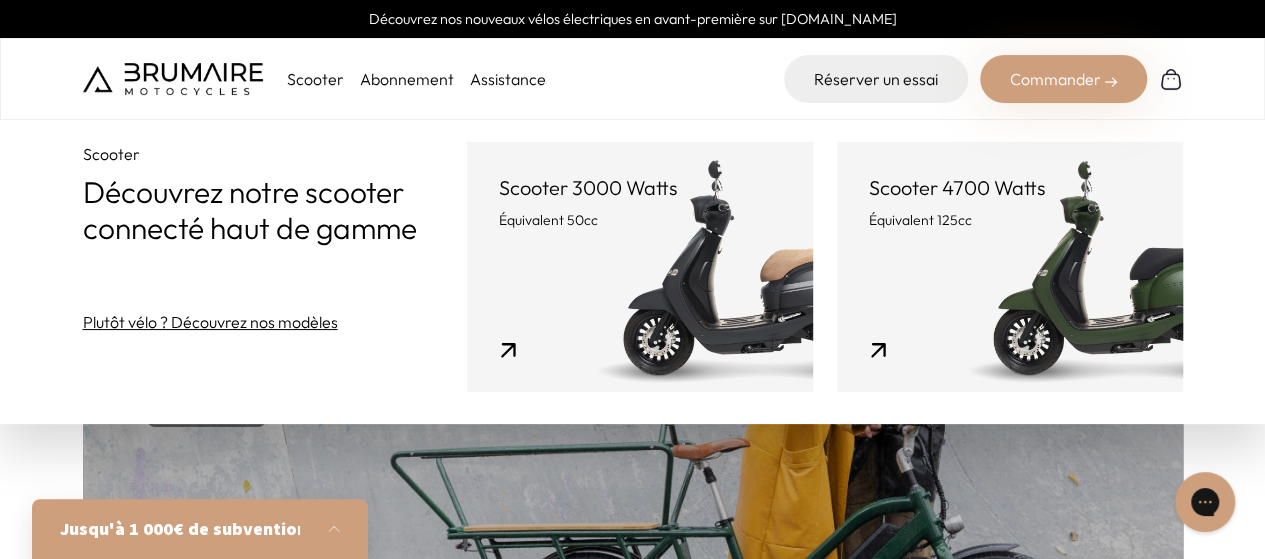 click on "Scooter 3000 Watts" at bounding box center [640, 188] 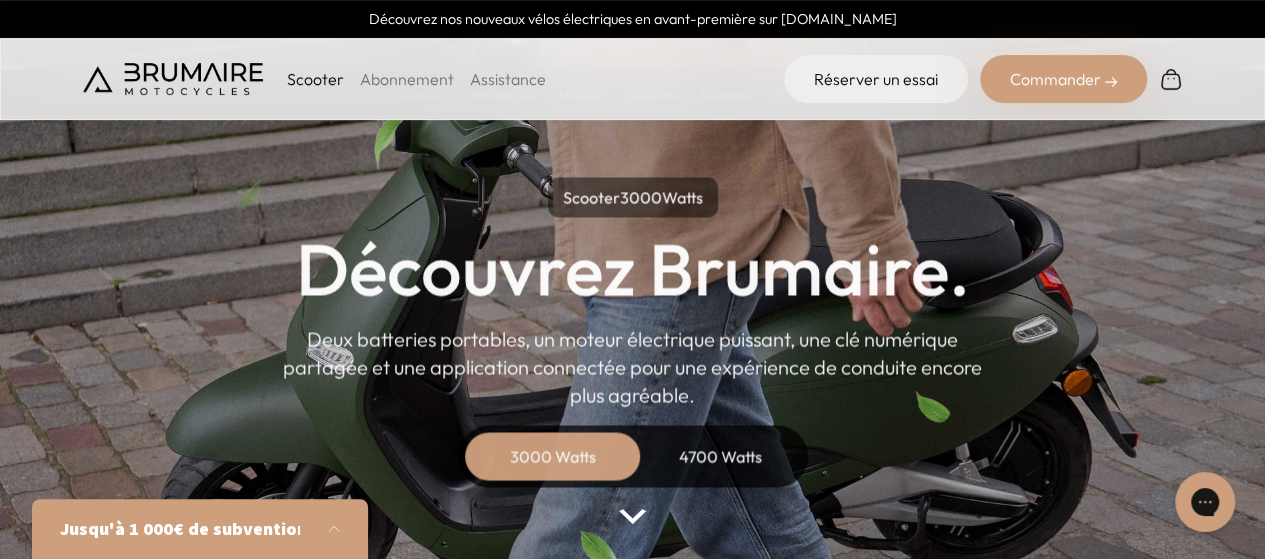 scroll, scrollTop: 100, scrollLeft: 0, axis: vertical 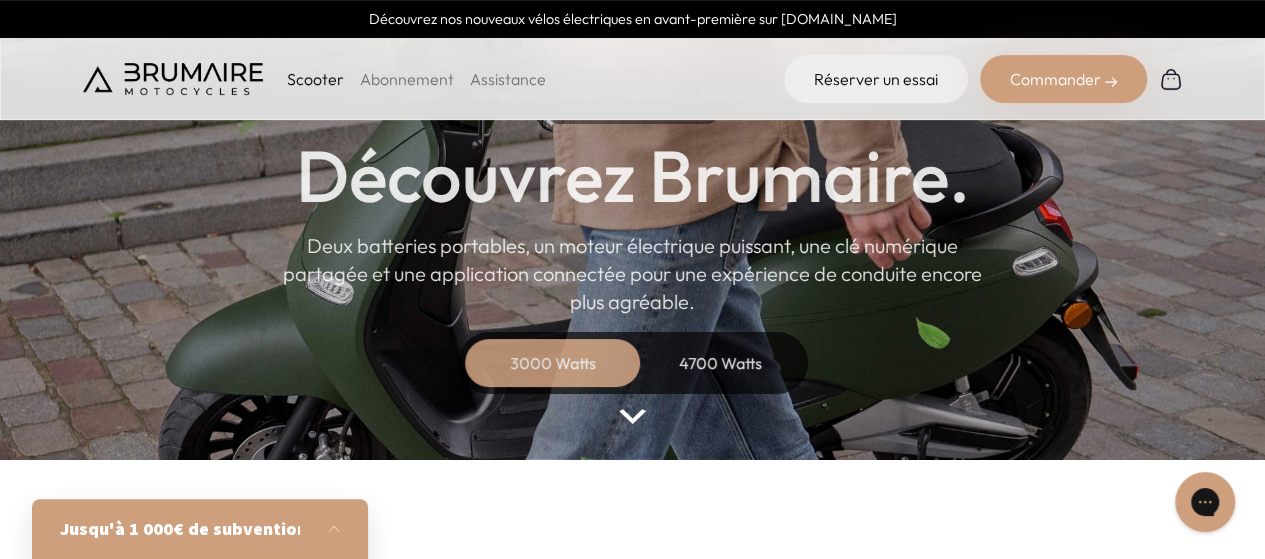 click at bounding box center (632, 416) 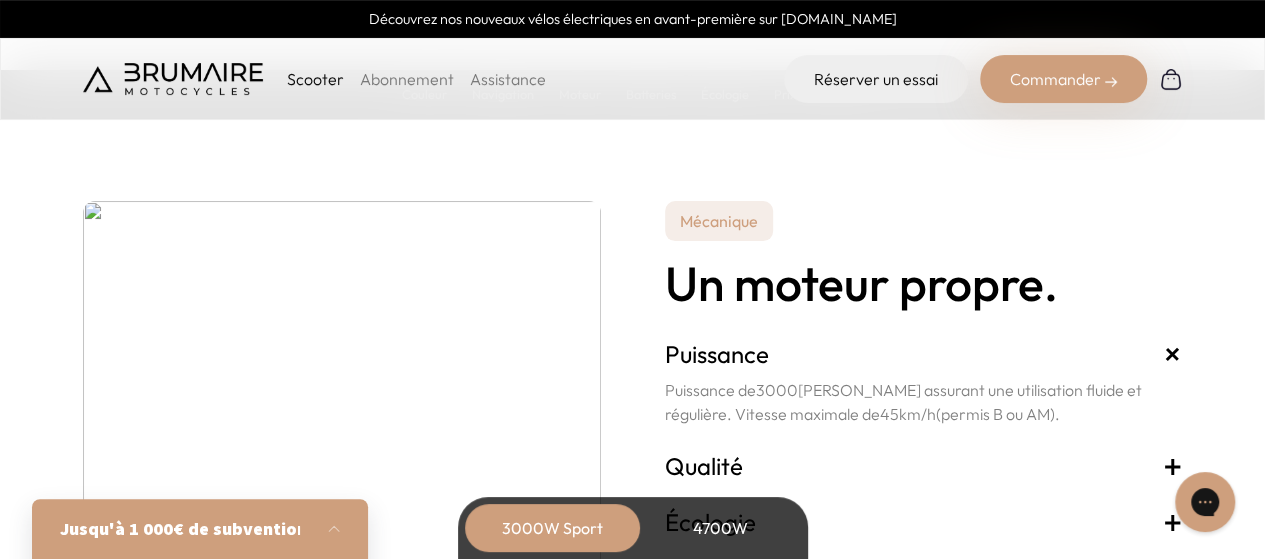 scroll, scrollTop: 3459, scrollLeft: 0, axis: vertical 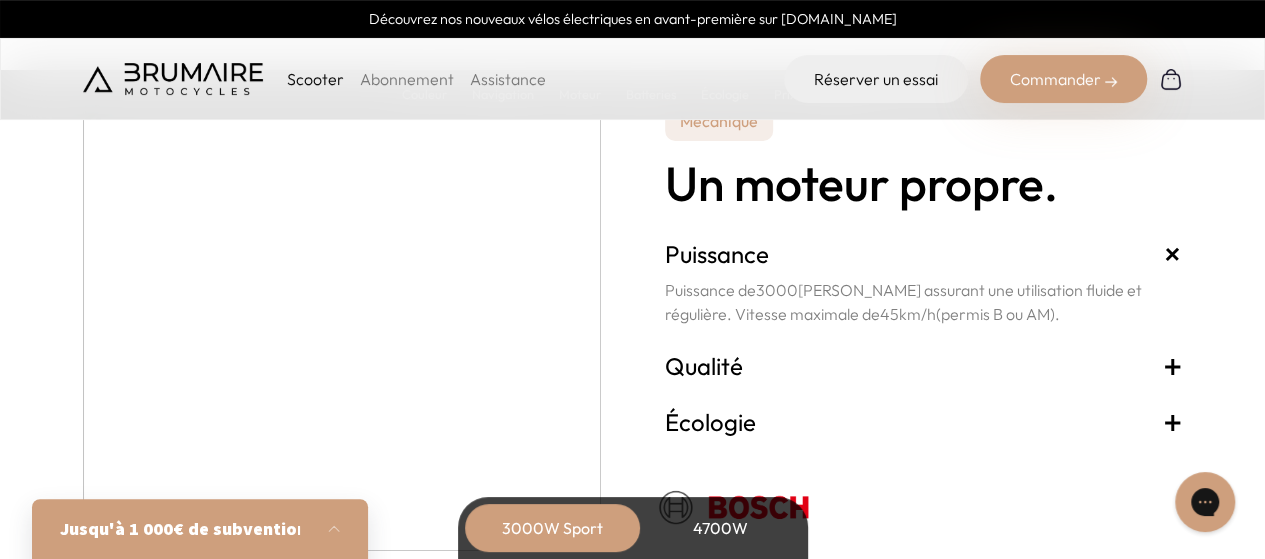 click on "+" at bounding box center (1173, 366) 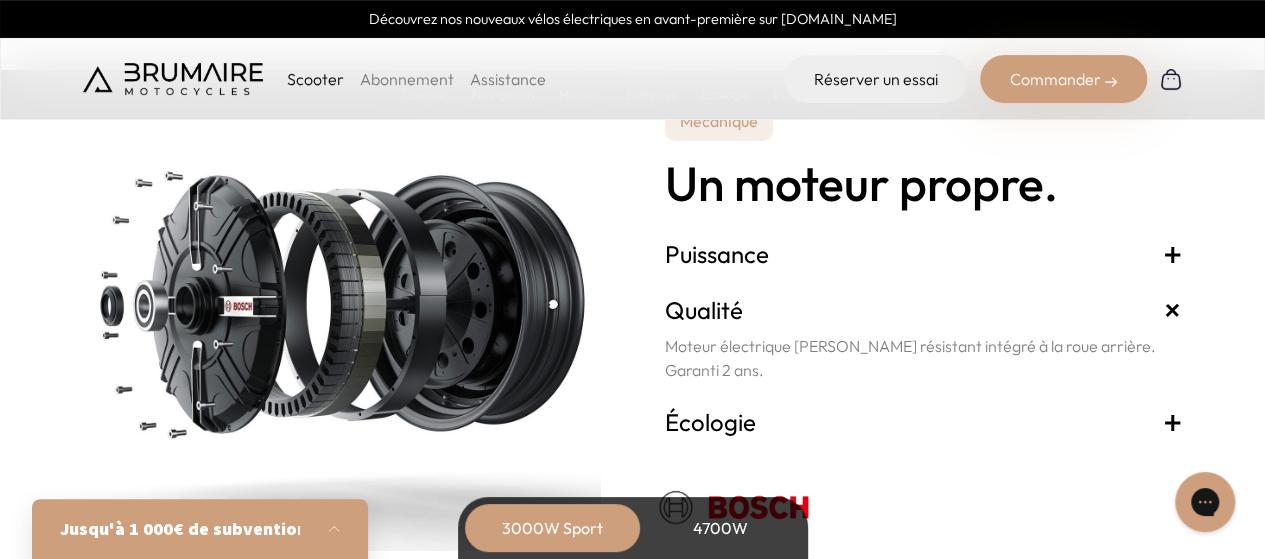 scroll, scrollTop: 3559, scrollLeft: 0, axis: vertical 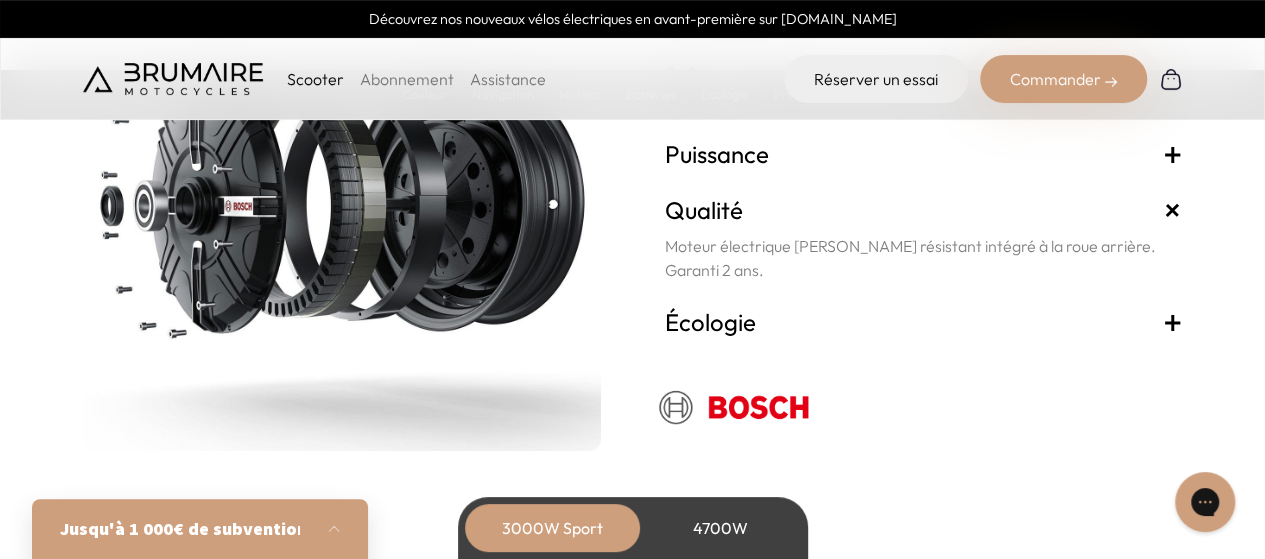 click on "+" at bounding box center (1173, 322) 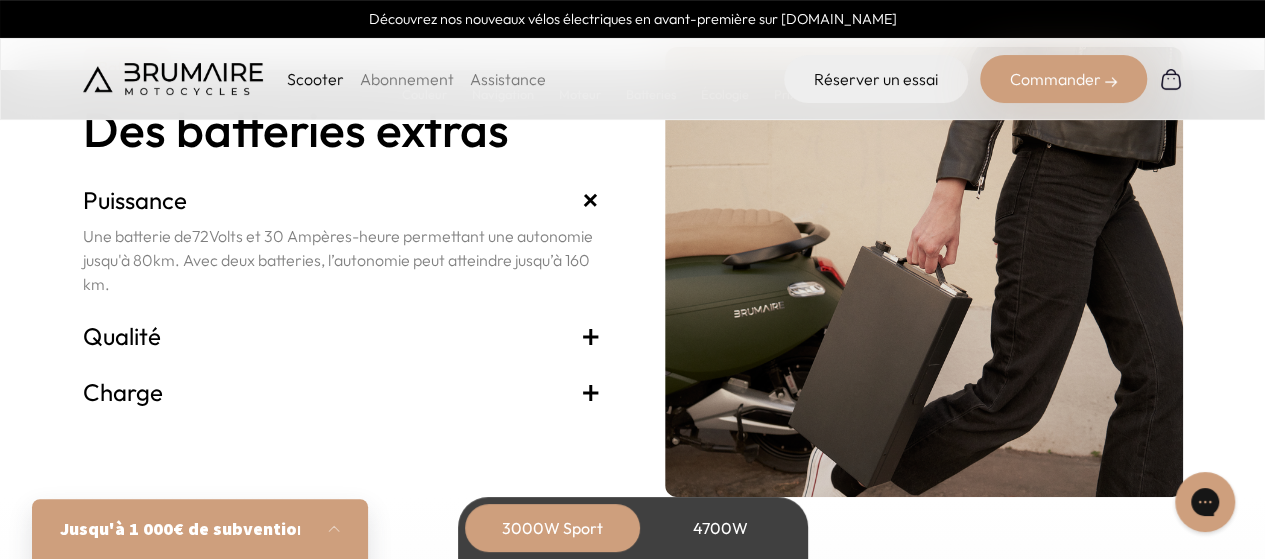scroll, scrollTop: 4259, scrollLeft: 0, axis: vertical 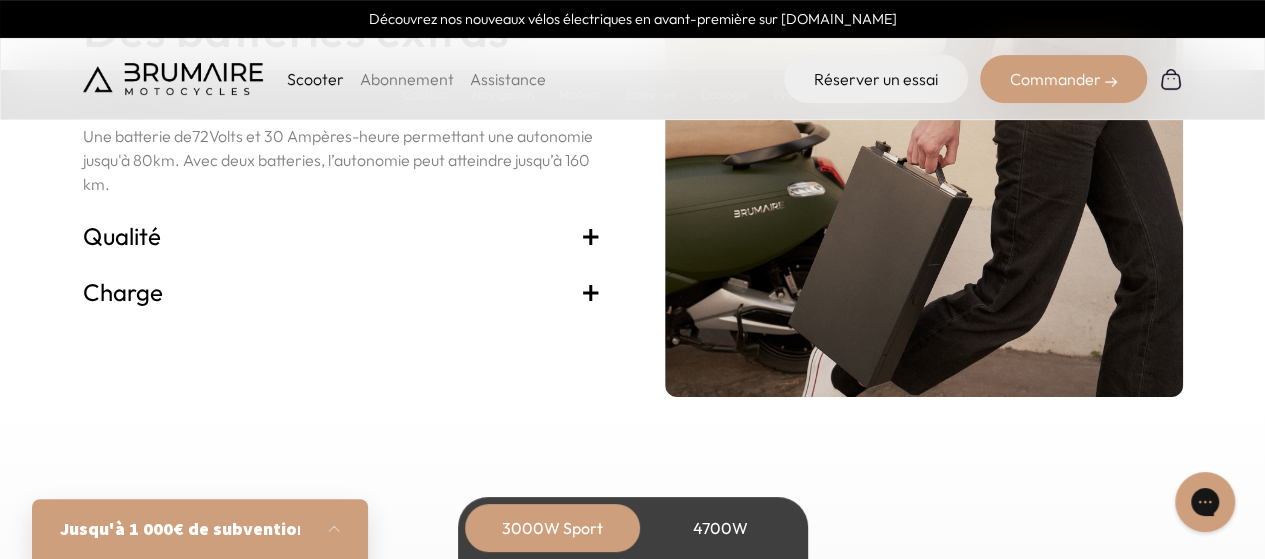 click on "+" at bounding box center (591, 292) 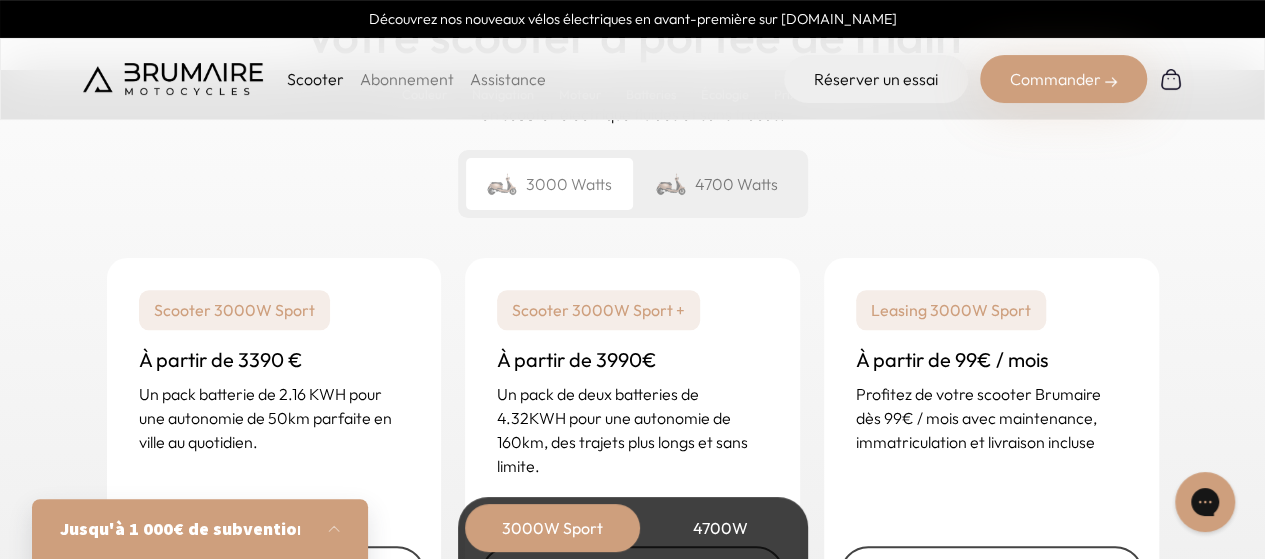 scroll, scrollTop: 4859, scrollLeft: 0, axis: vertical 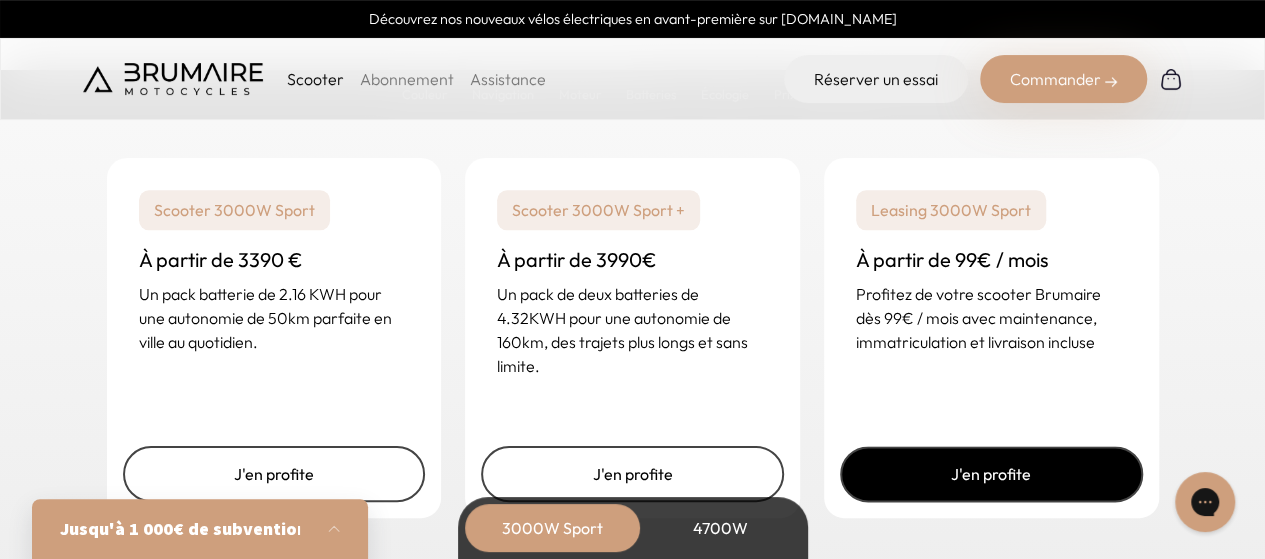 click on "J'en profite" at bounding box center [991, 474] 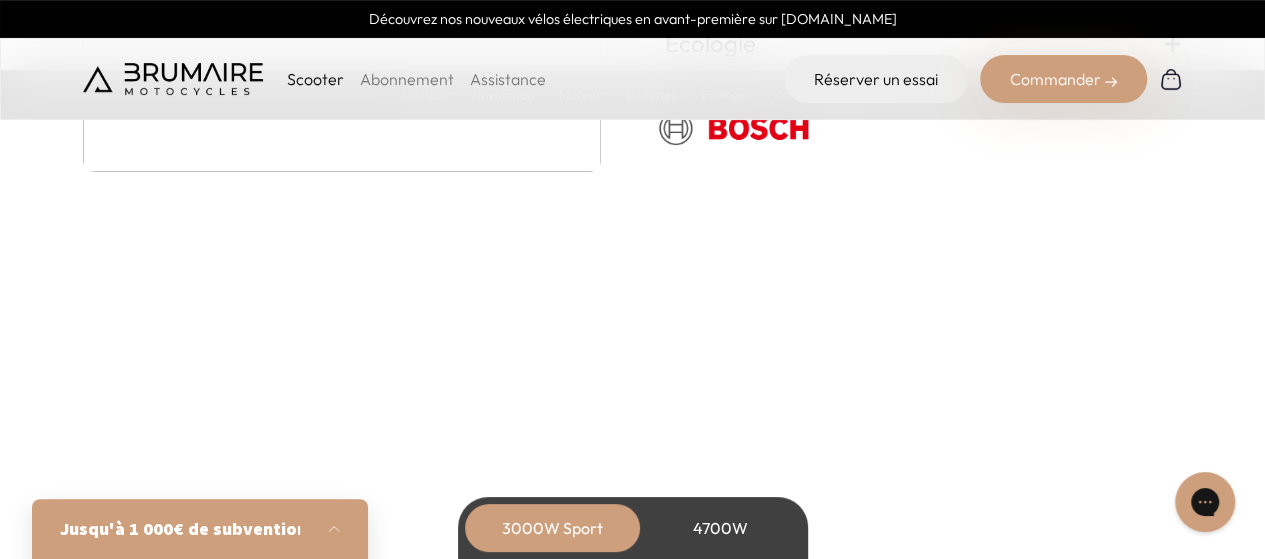 scroll, scrollTop: 3900, scrollLeft: 0, axis: vertical 